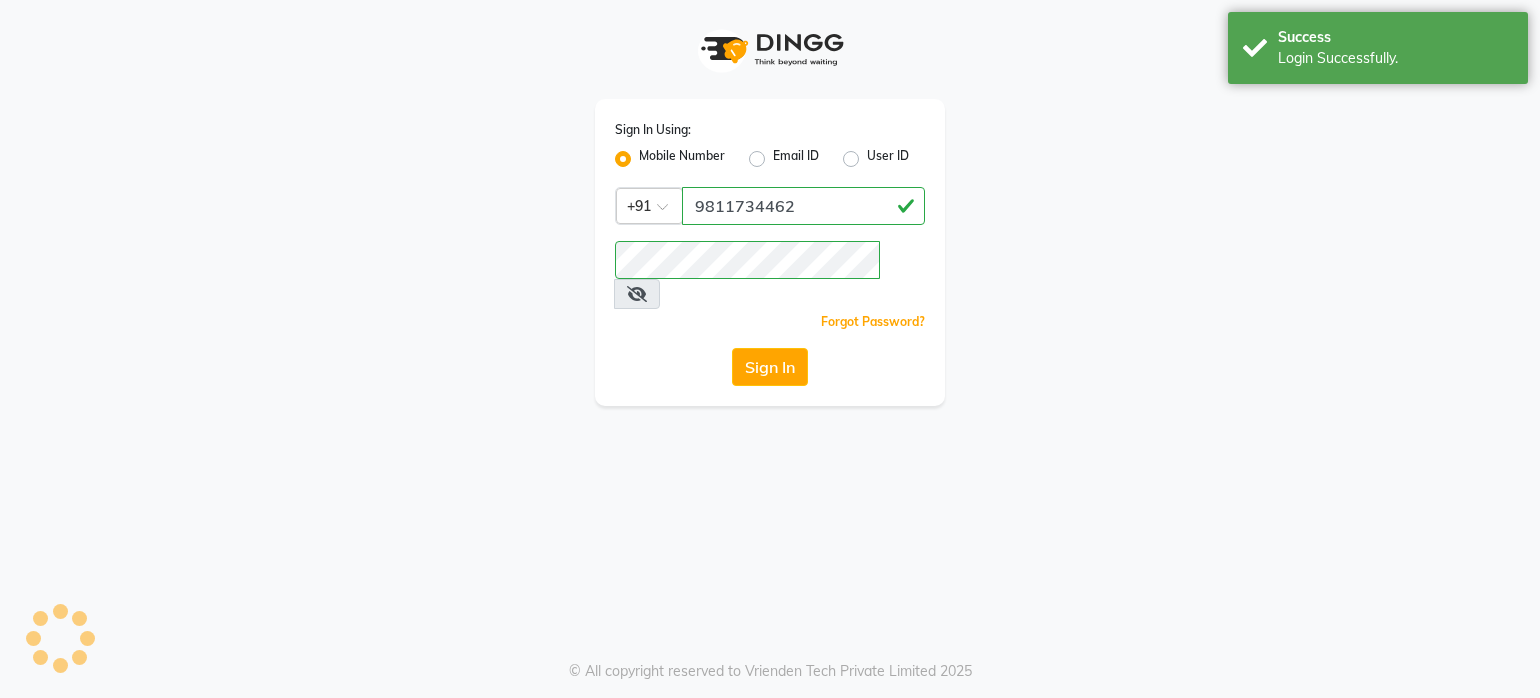scroll, scrollTop: 0, scrollLeft: 0, axis: both 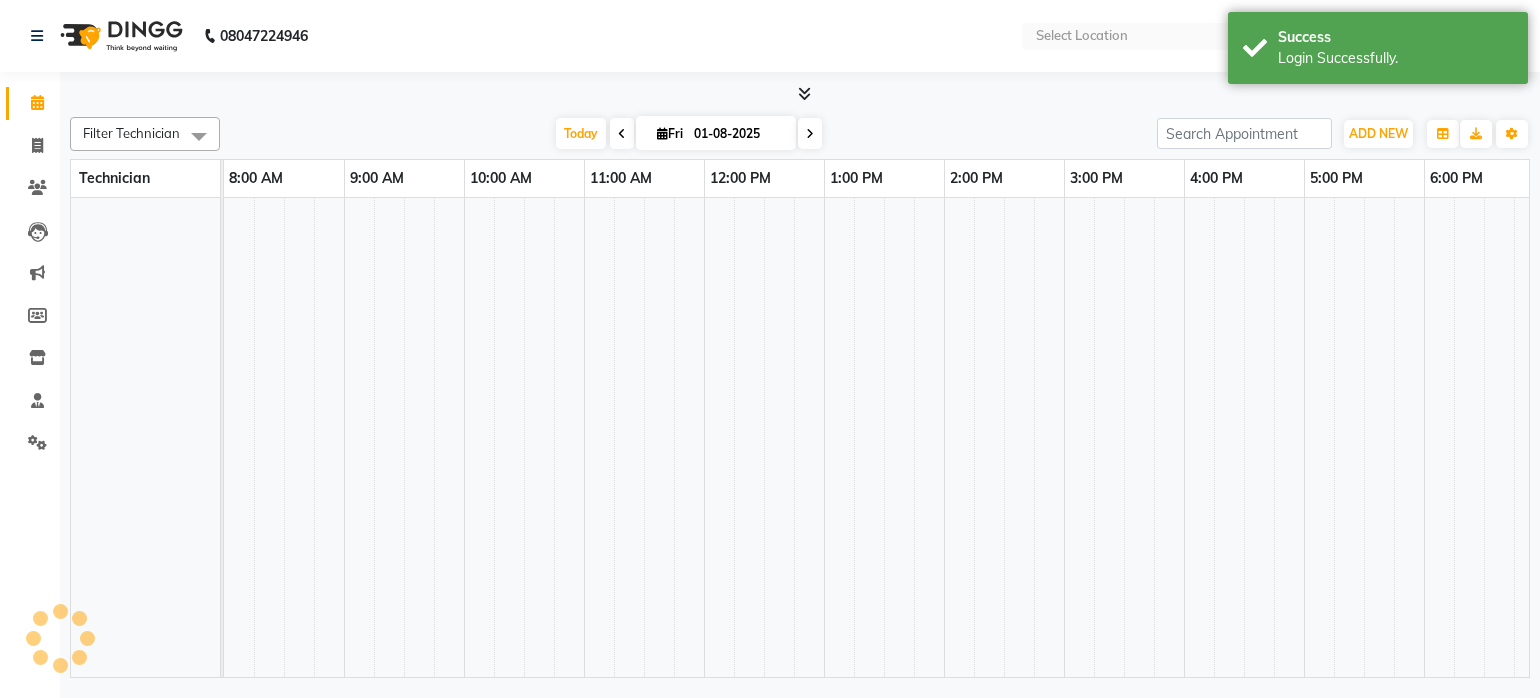 select on "en" 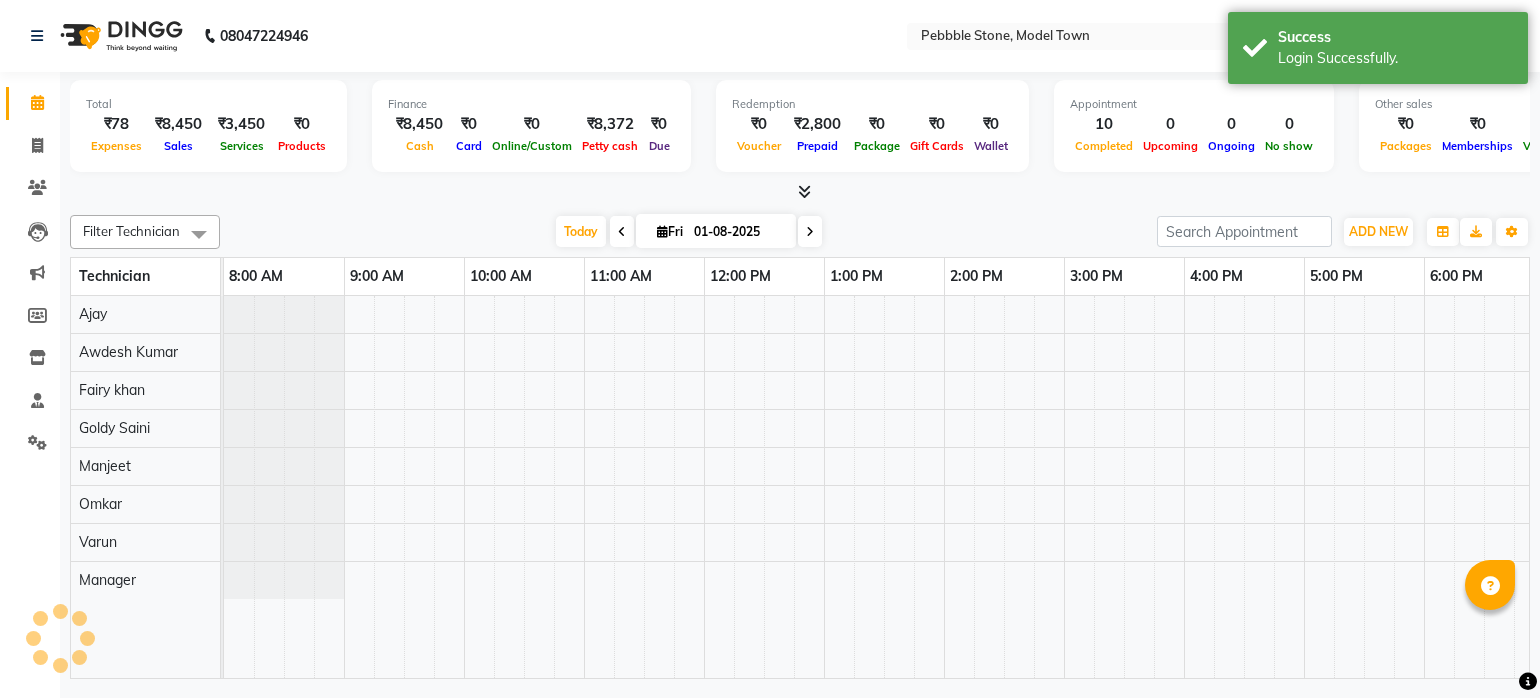 scroll, scrollTop: 0, scrollLeft: 0, axis: both 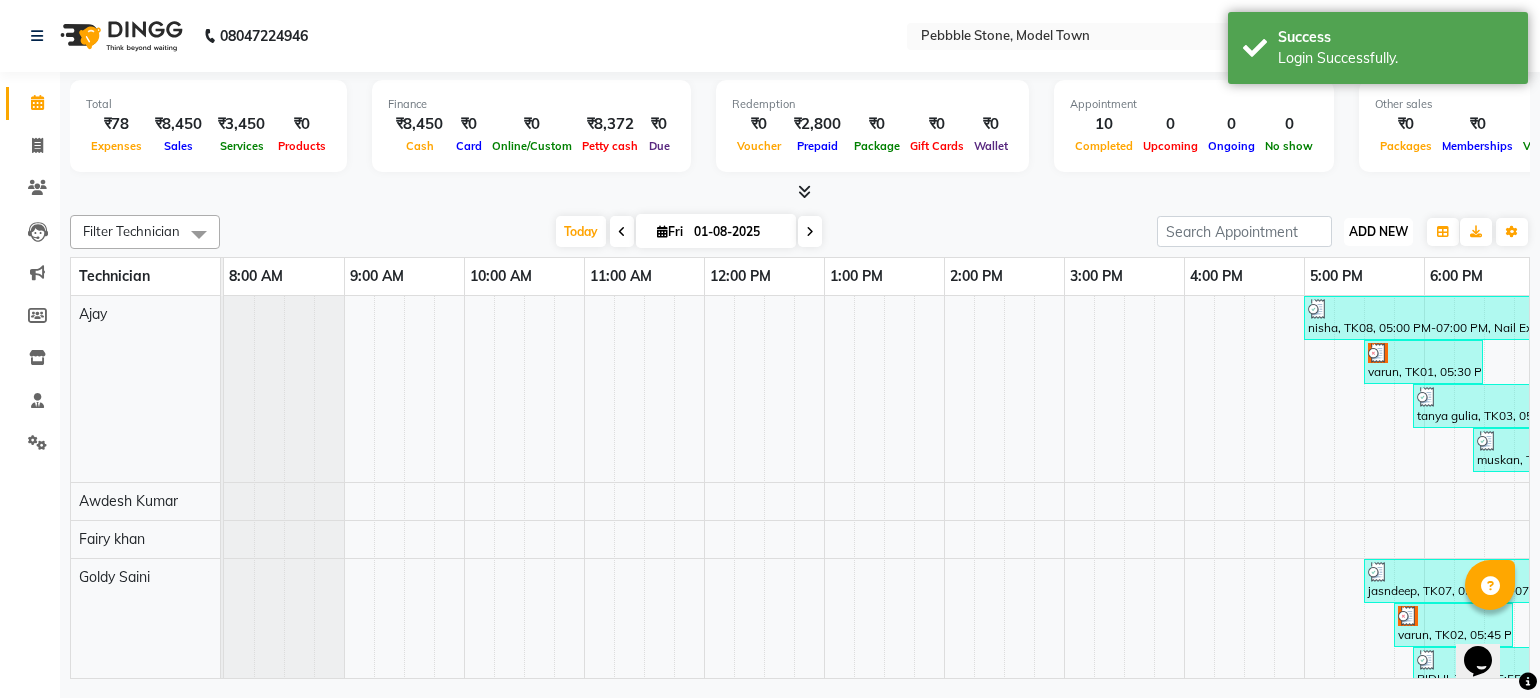 click on "ADD NEW" at bounding box center [1378, 231] 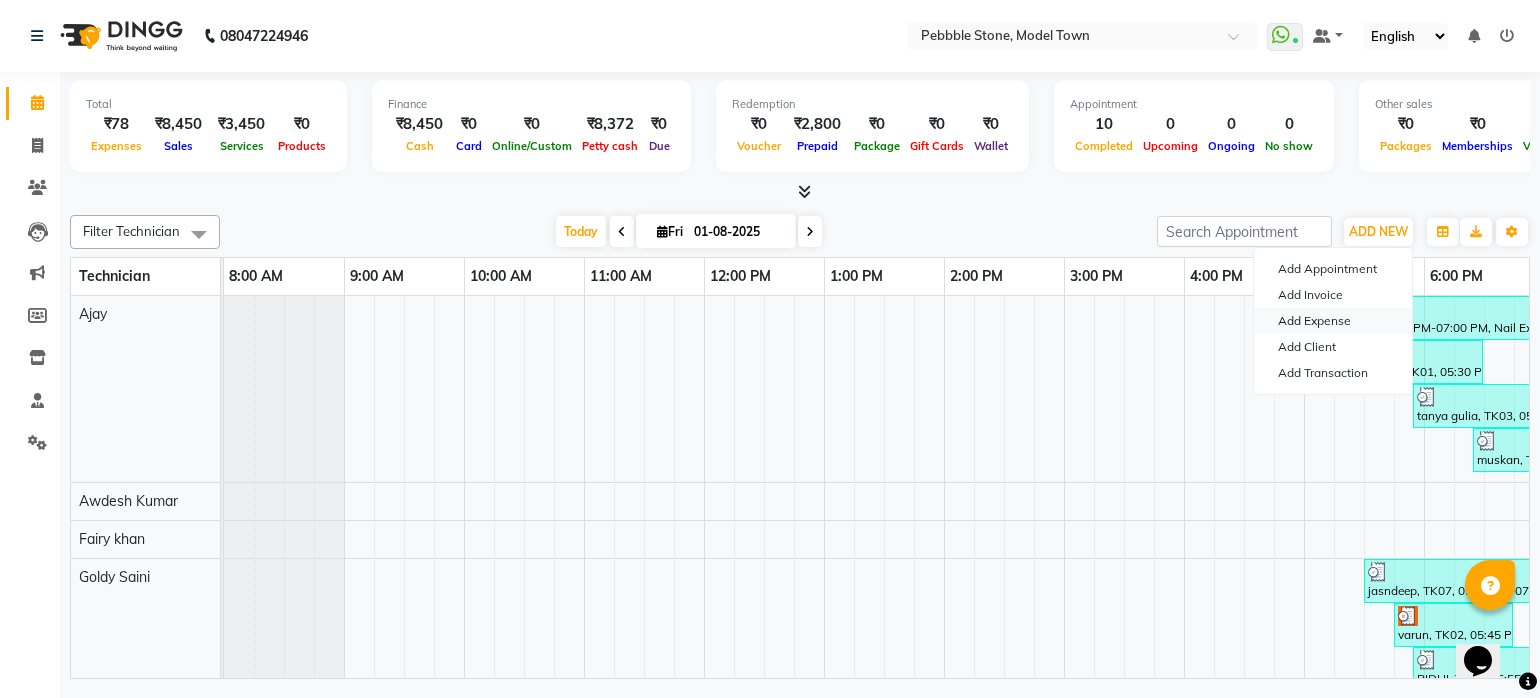 click on "Add Expense" at bounding box center [1333, 321] 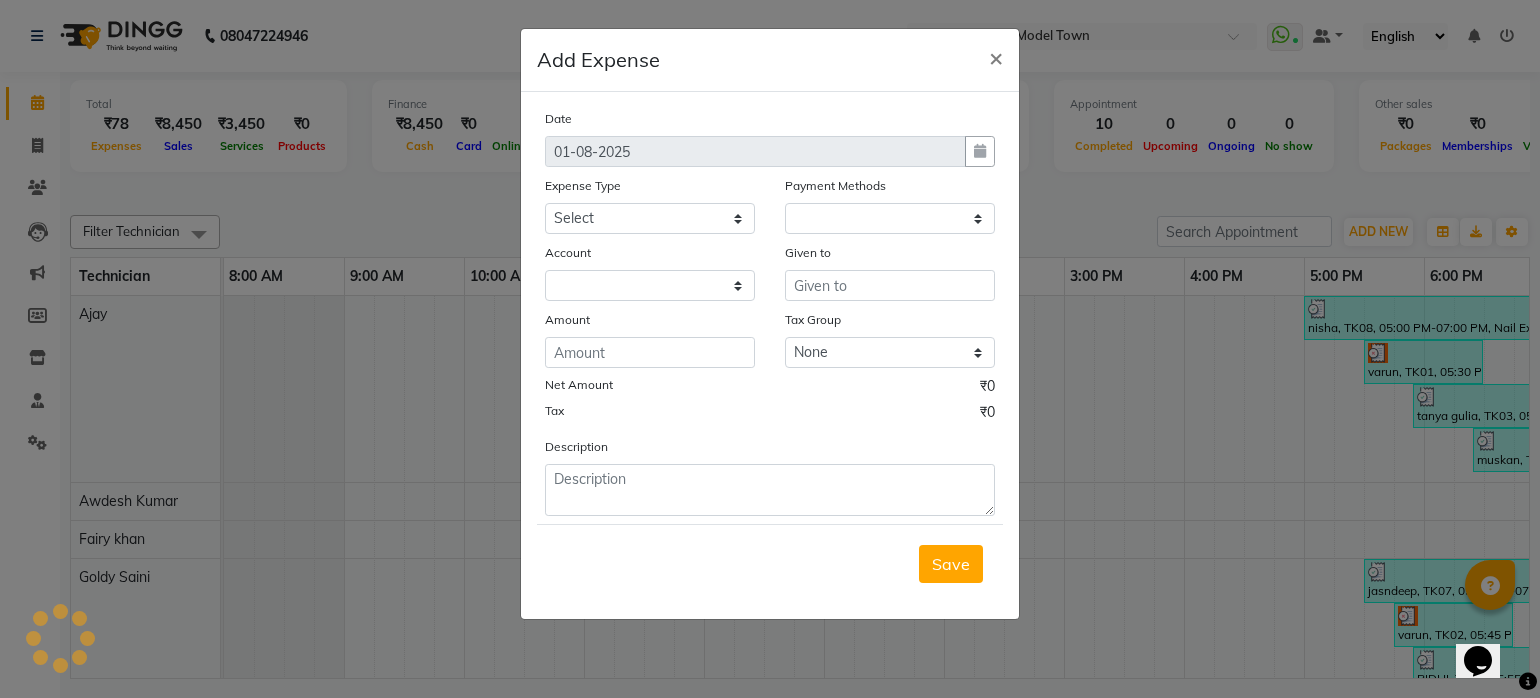 select on "1" 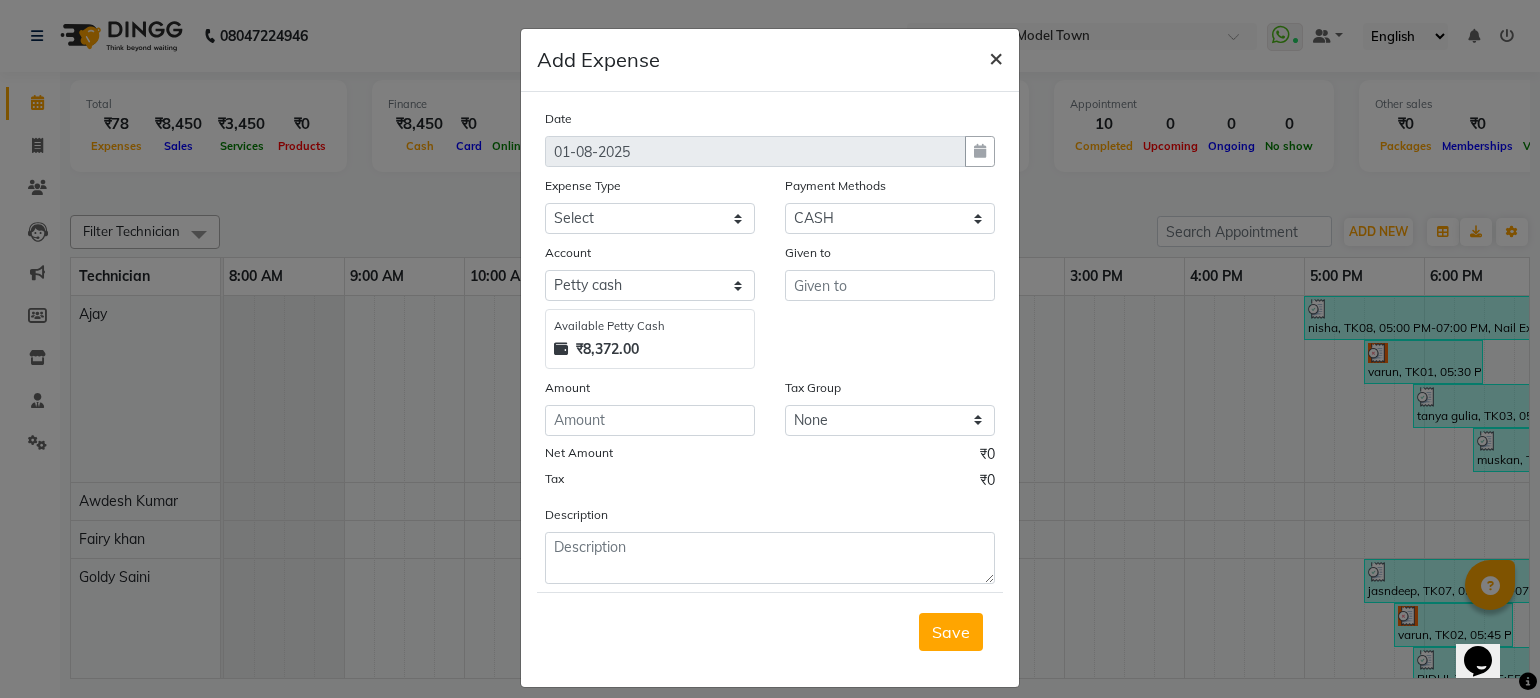 click on "×" 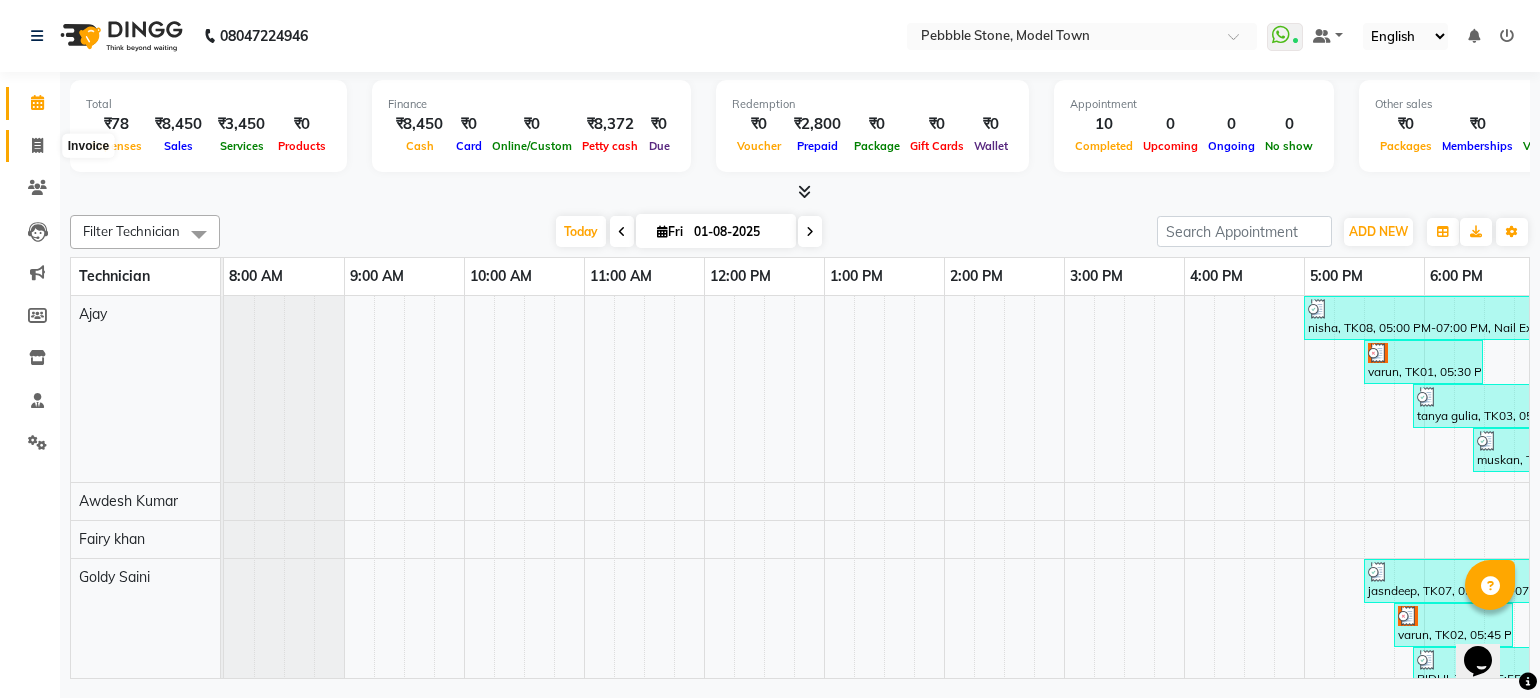 click 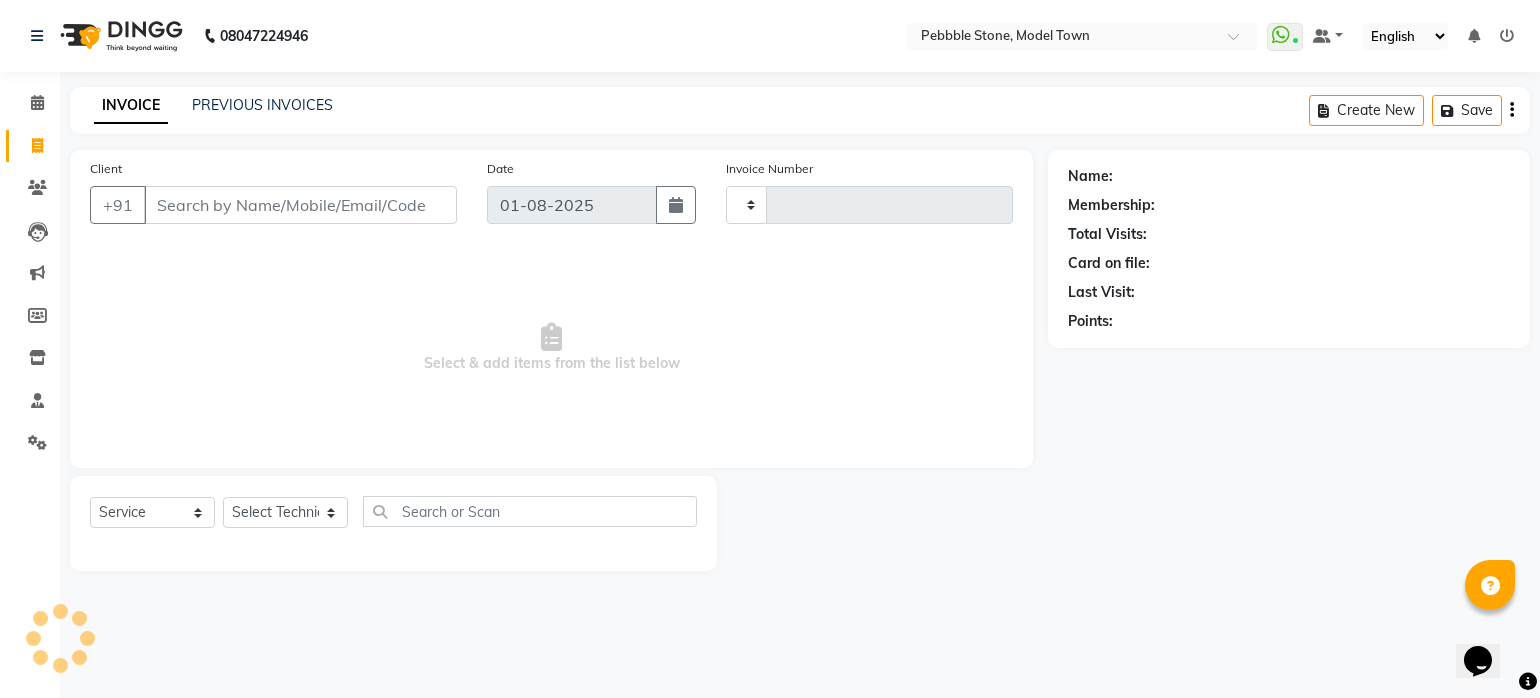 type on "0015" 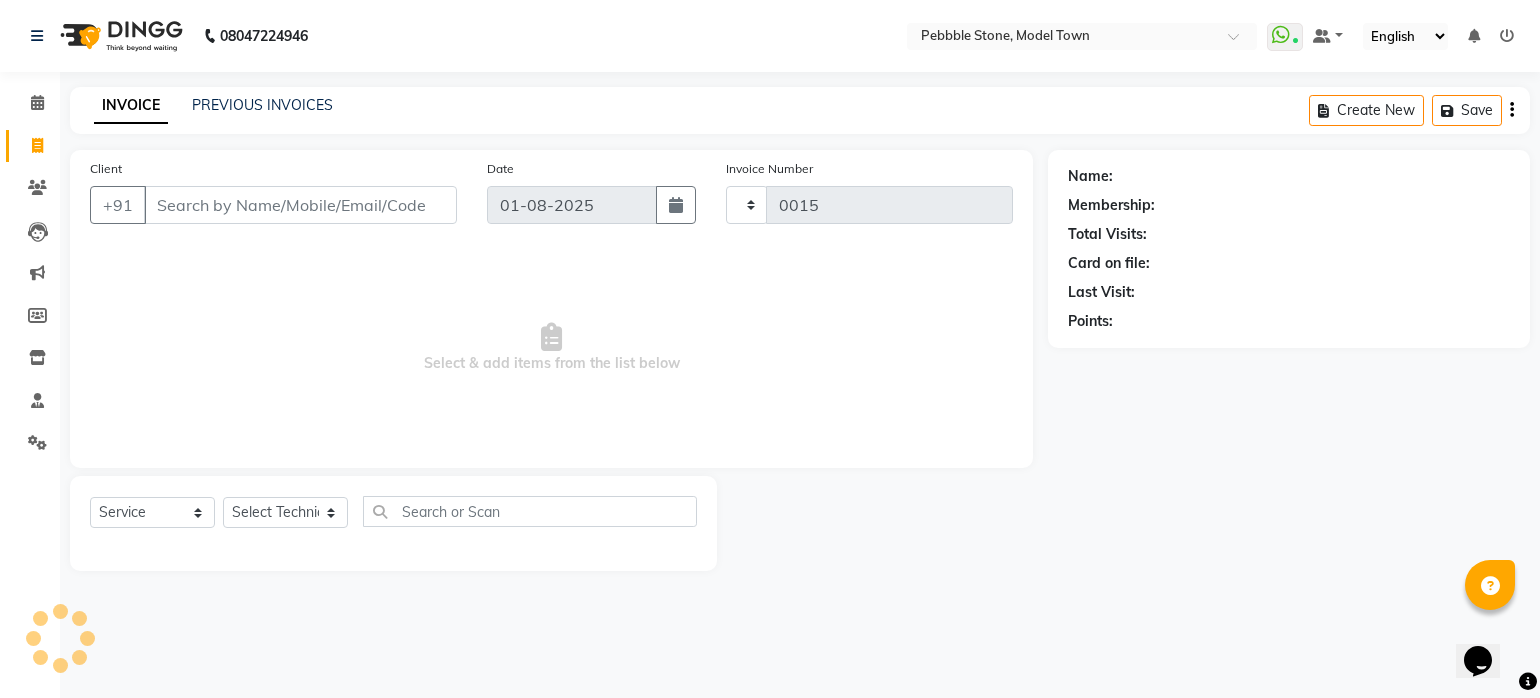 select on "8684" 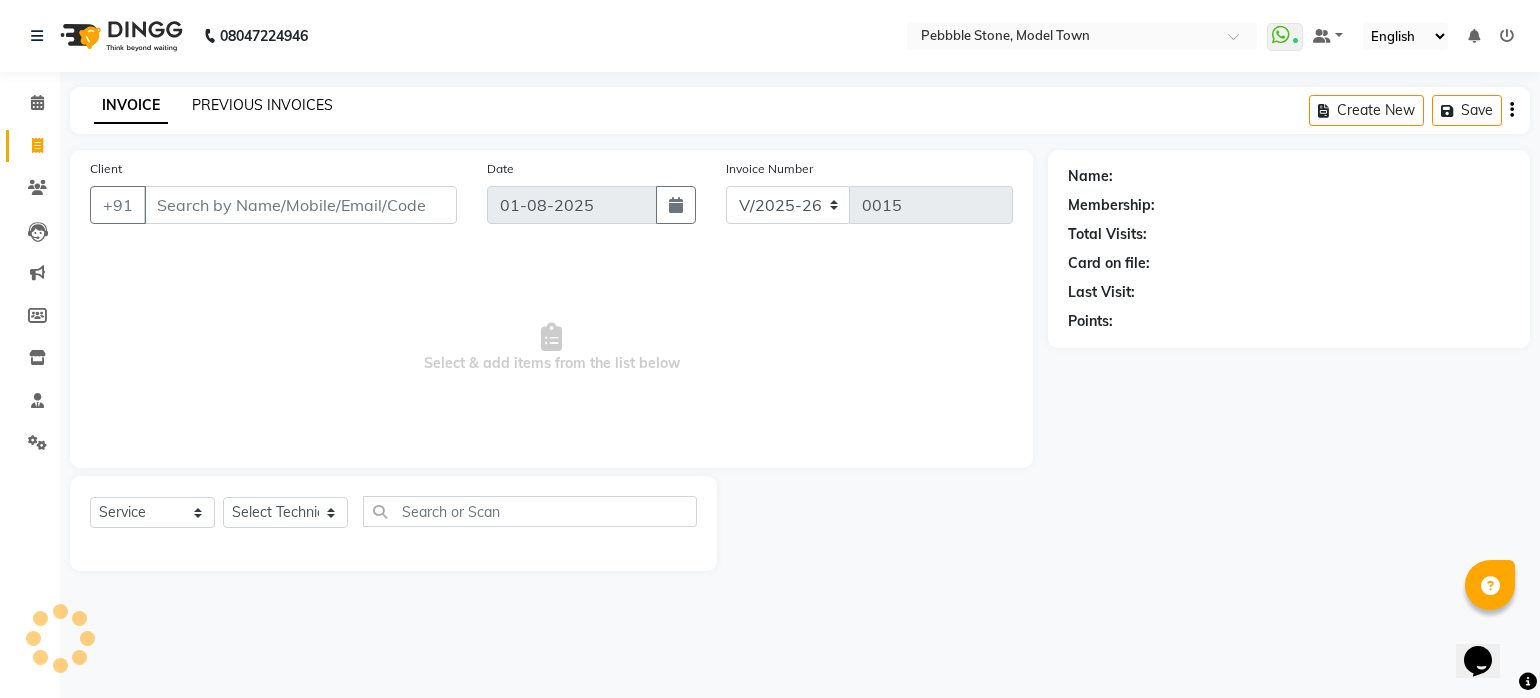 click on "PREVIOUS INVOICES" 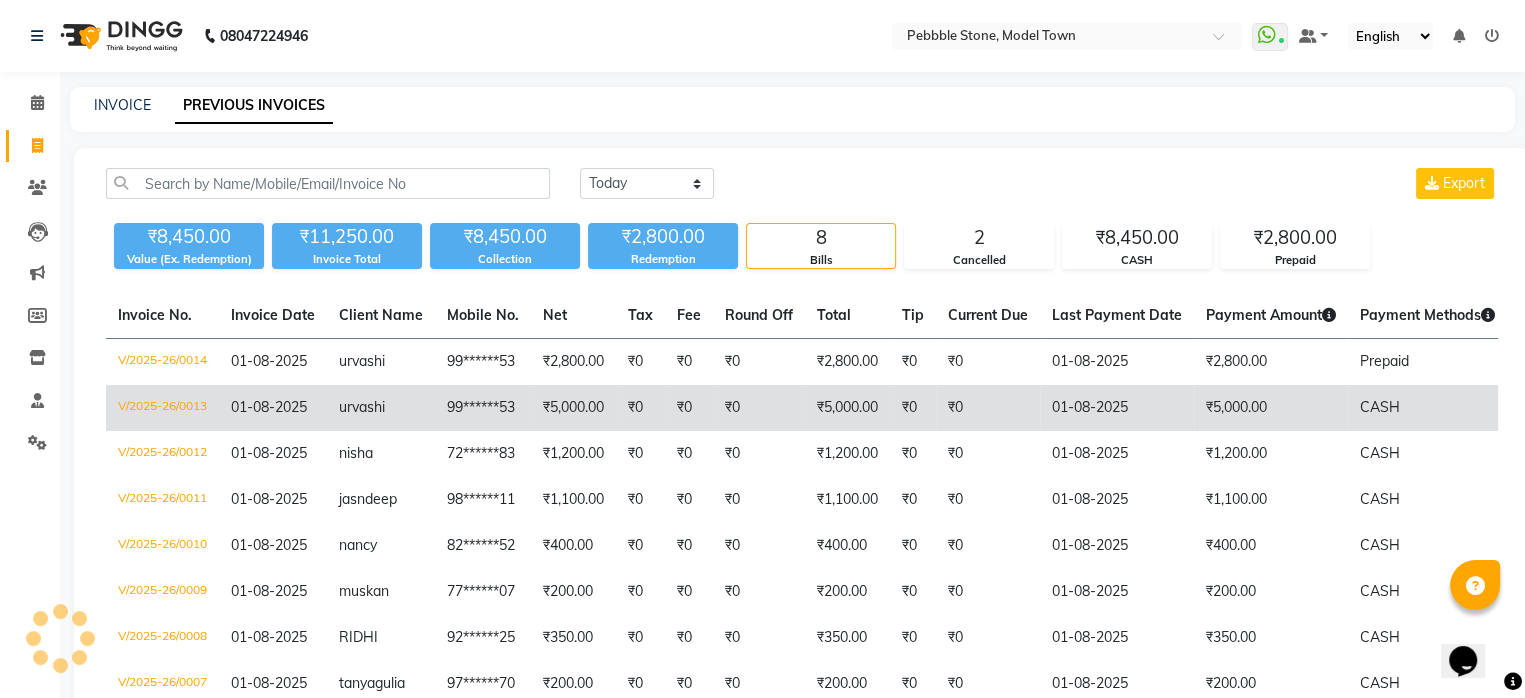 click on "₹5,000.00" 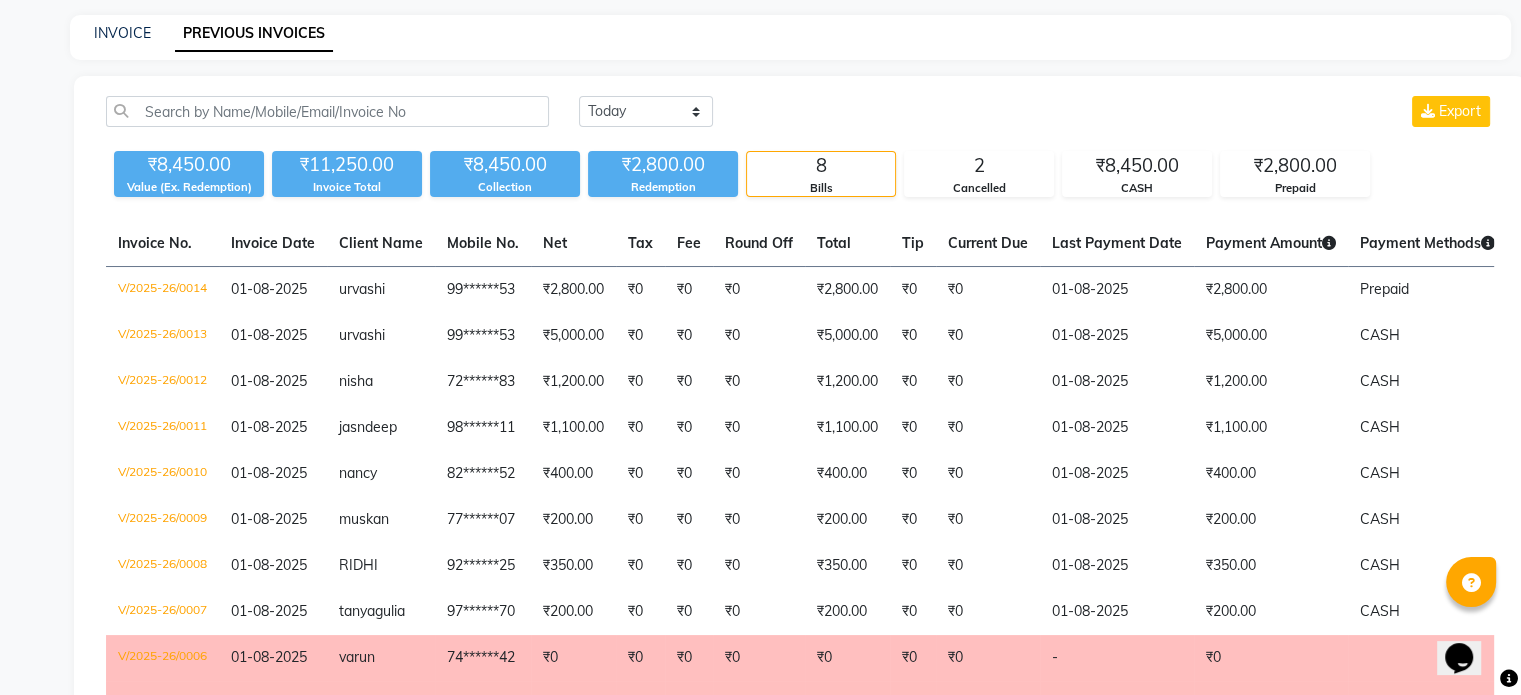 scroll, scrollTop: 157, scrollLeft: 0, axis: vertical 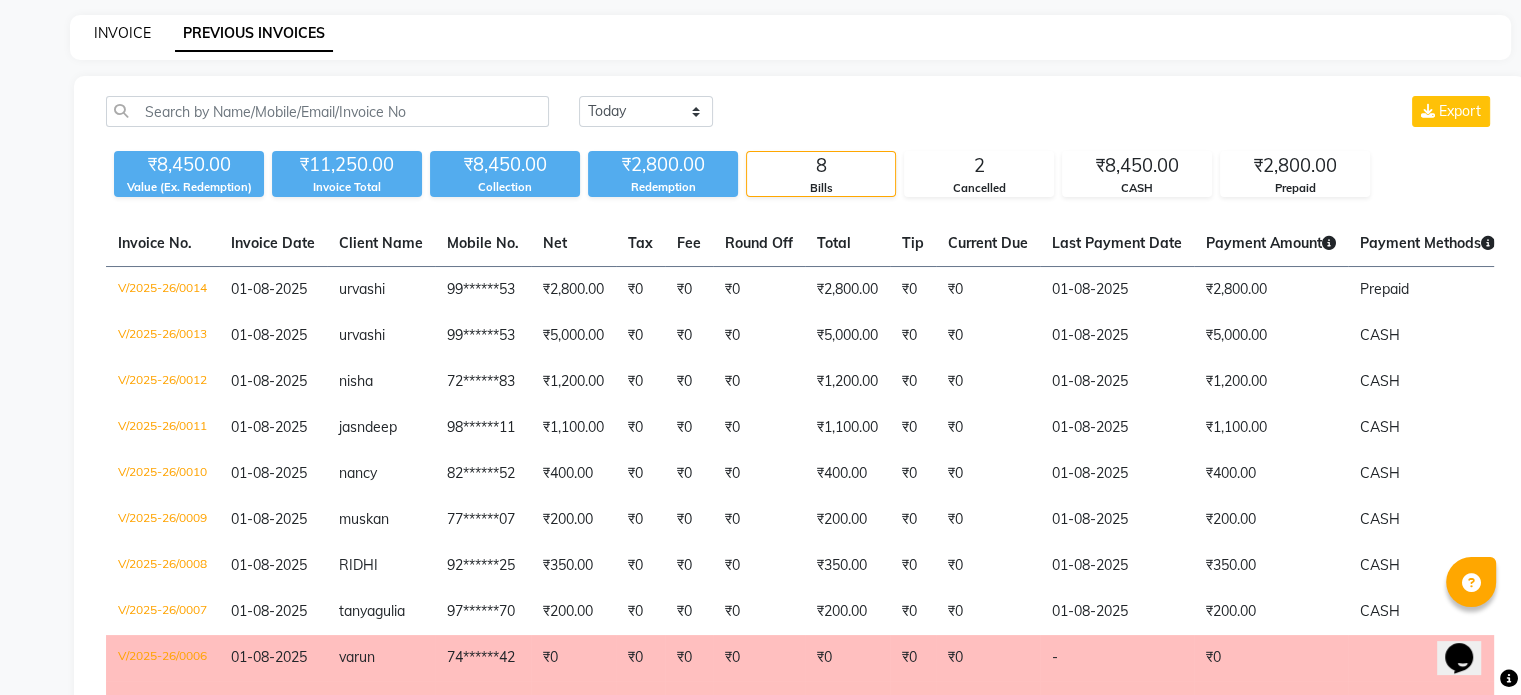 click on "INVOICE" 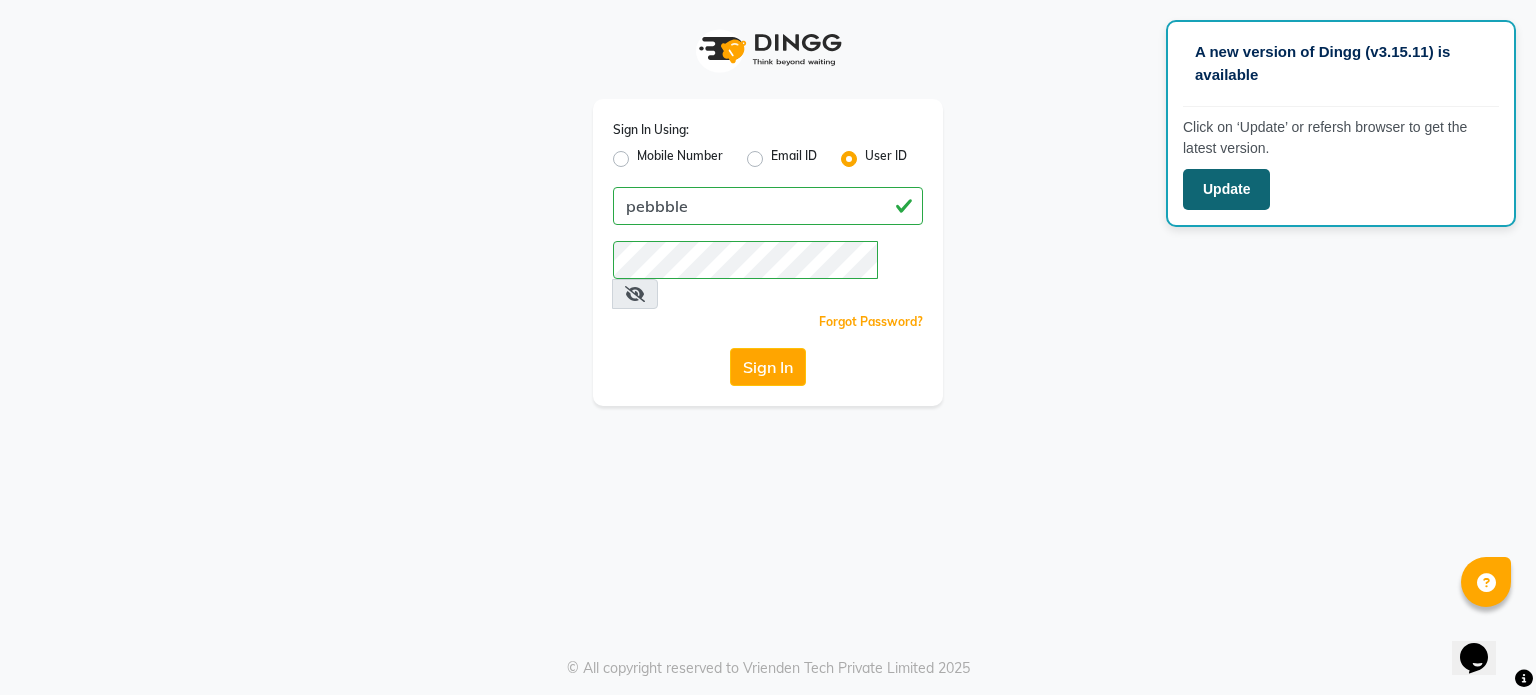 click on "Update" 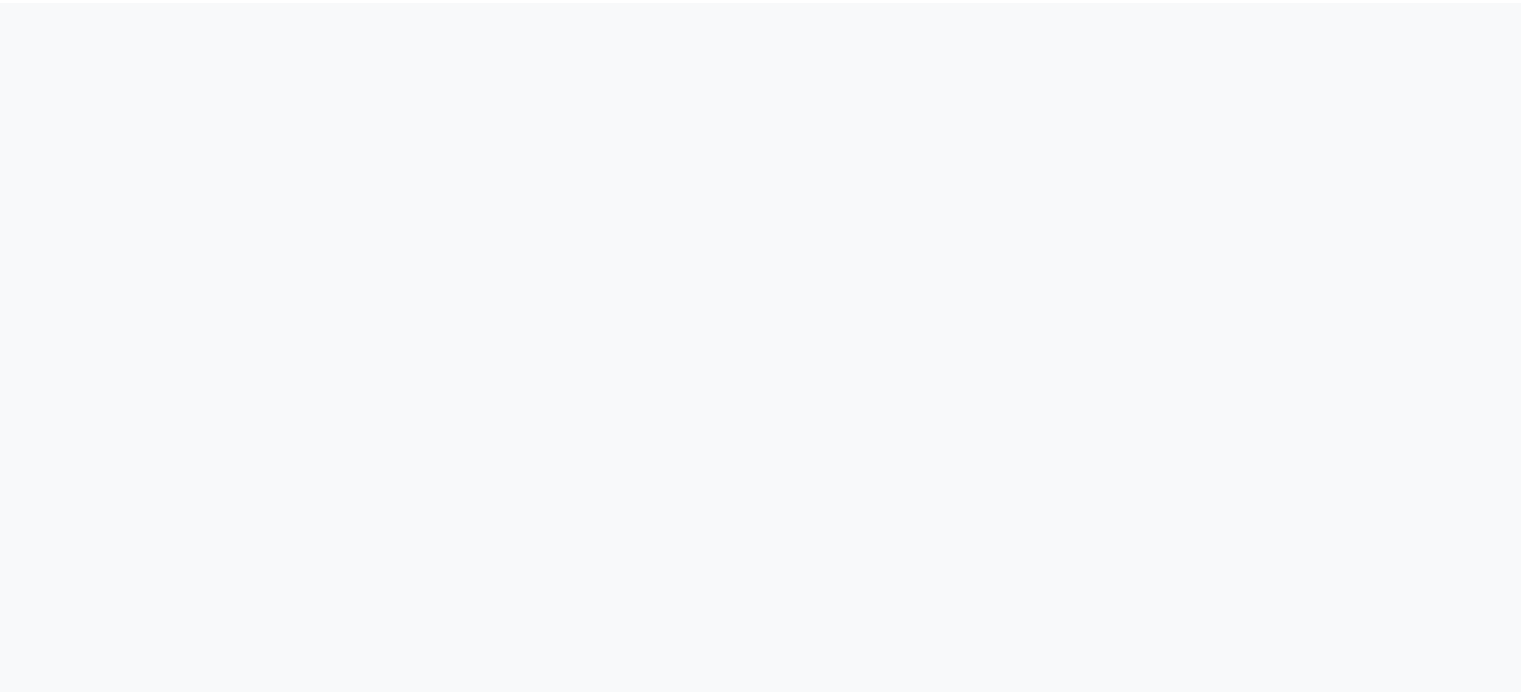 scroll, scrollTop: 0, scrollLeft: 0, axis: both 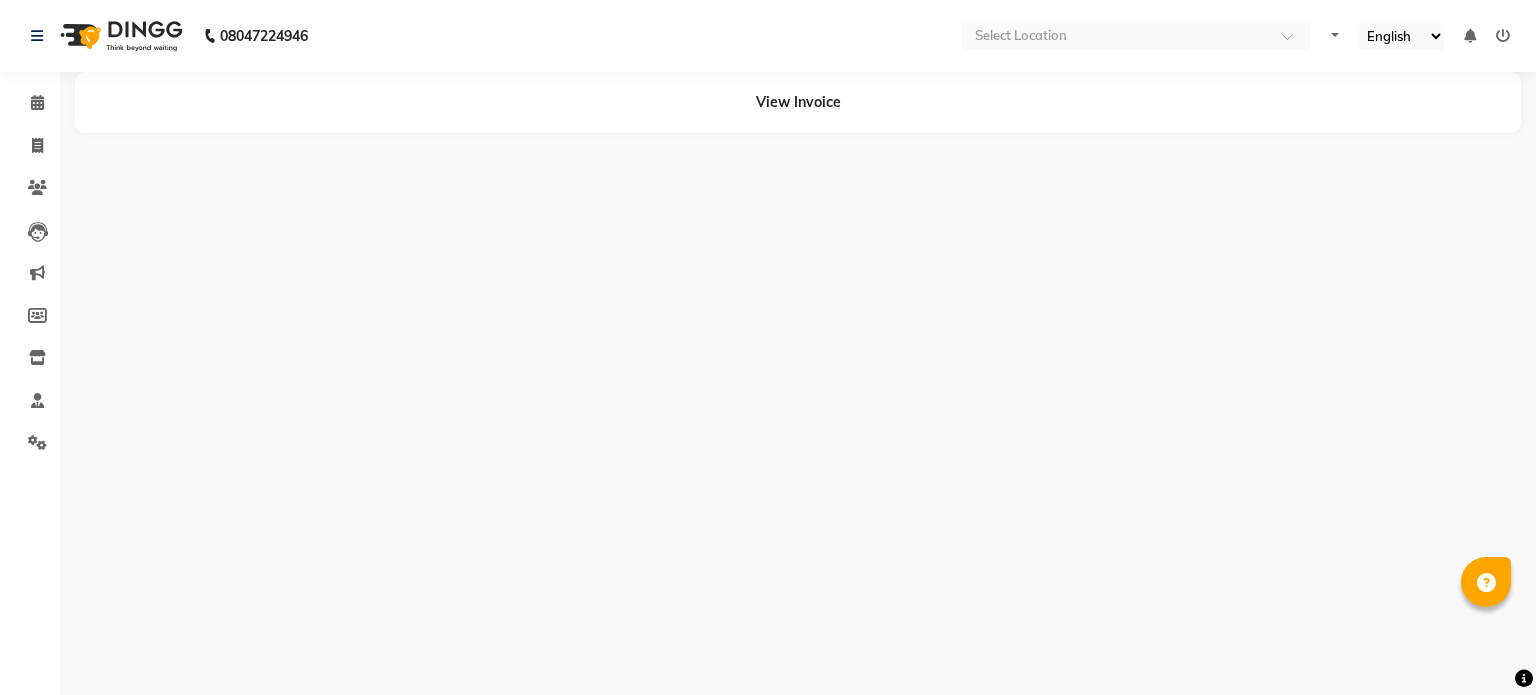 select on "en" 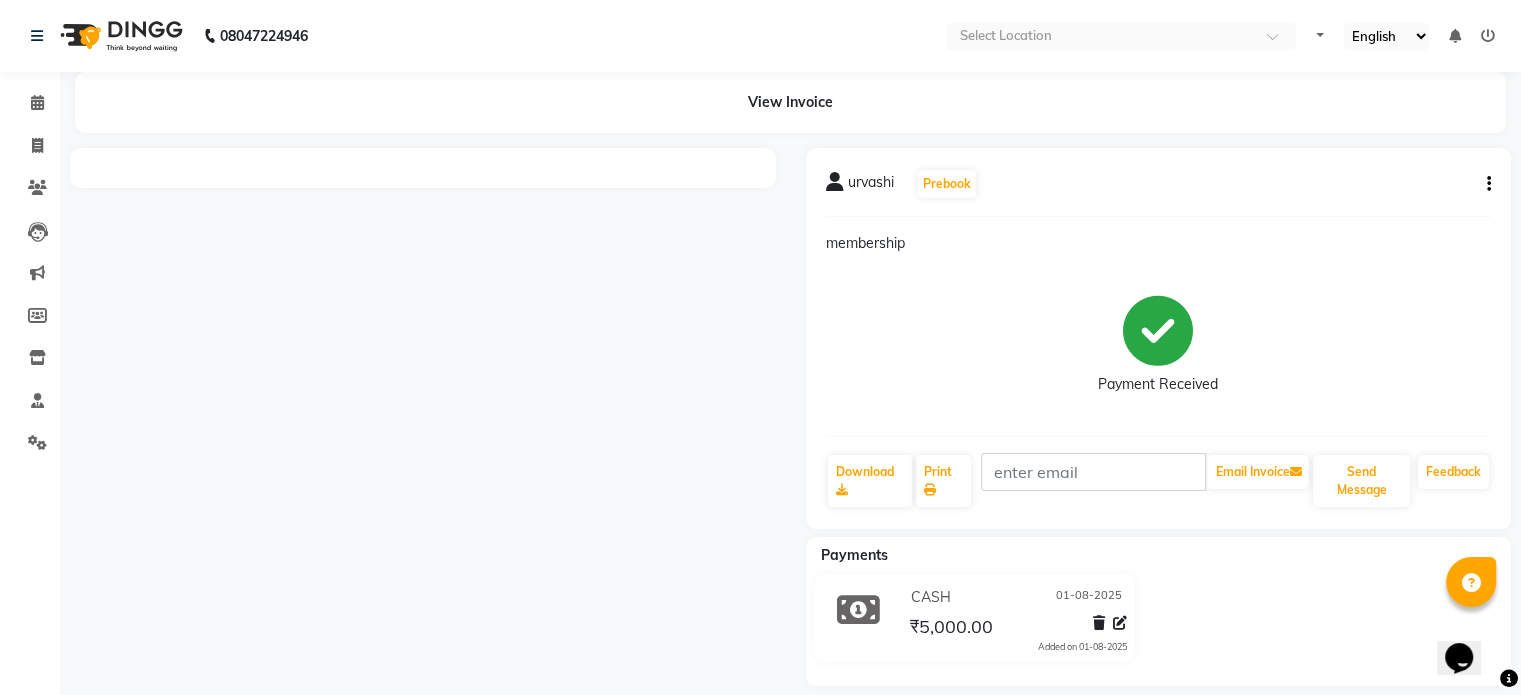 scroll, scrollTop: 0, scrollLeft: 0, axis: both 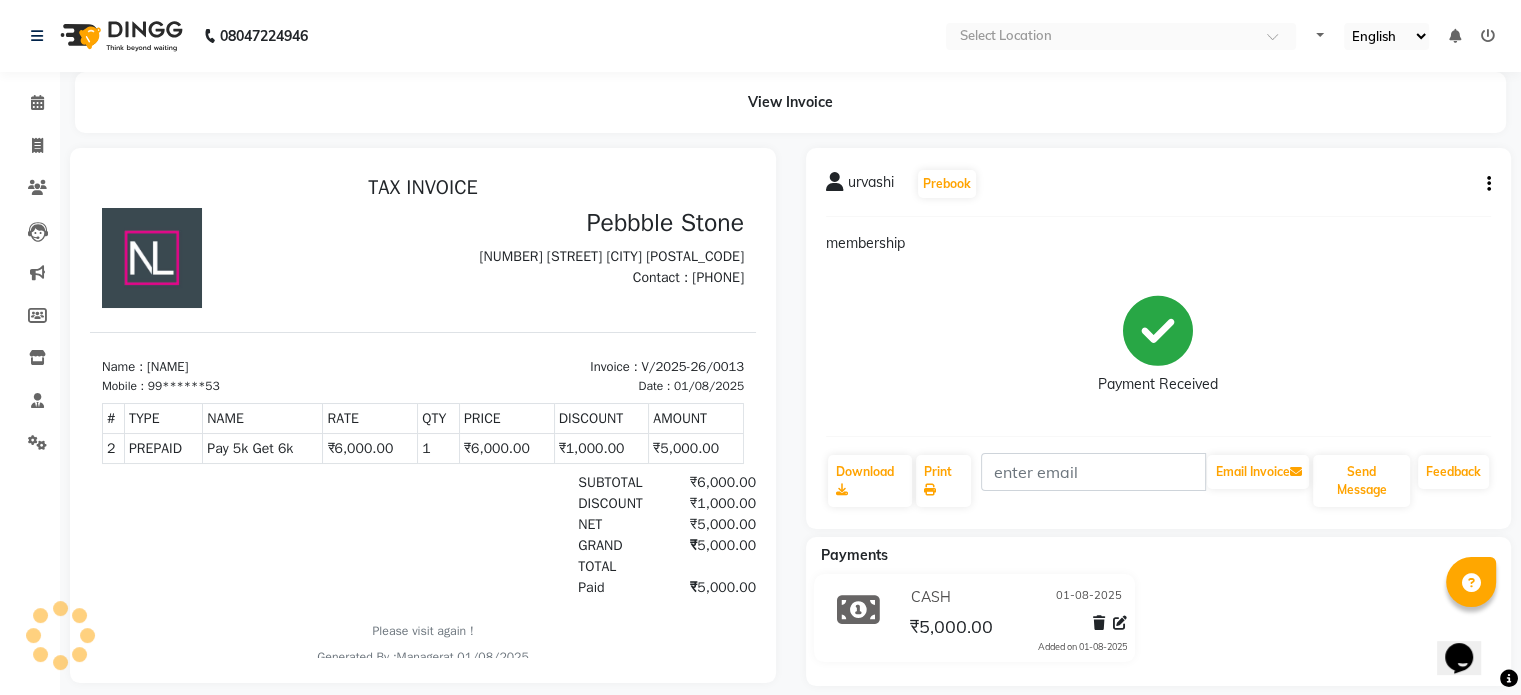 click on "urvashi   Prebook  membership  Payment Received  Download  Print   Email Invoice   Send Message Feedback" 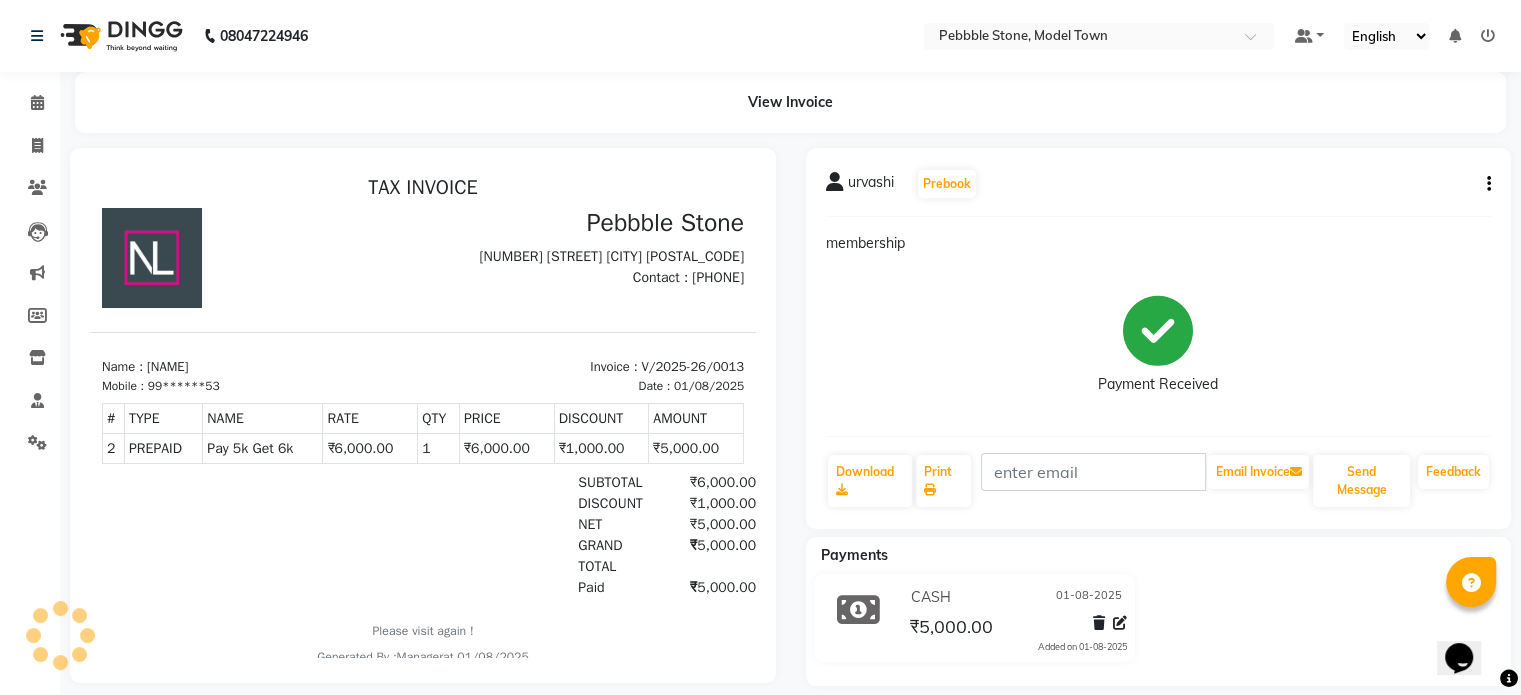 click 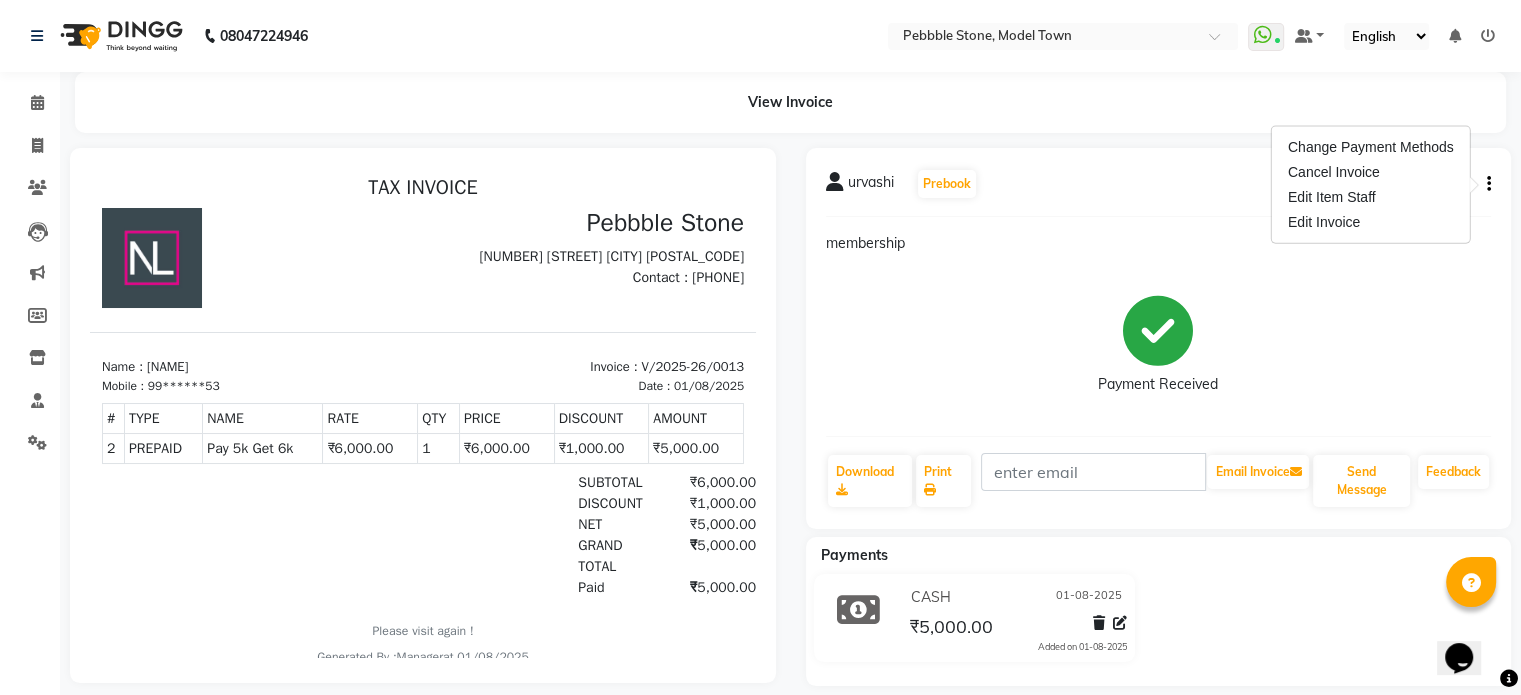 click on "membership" 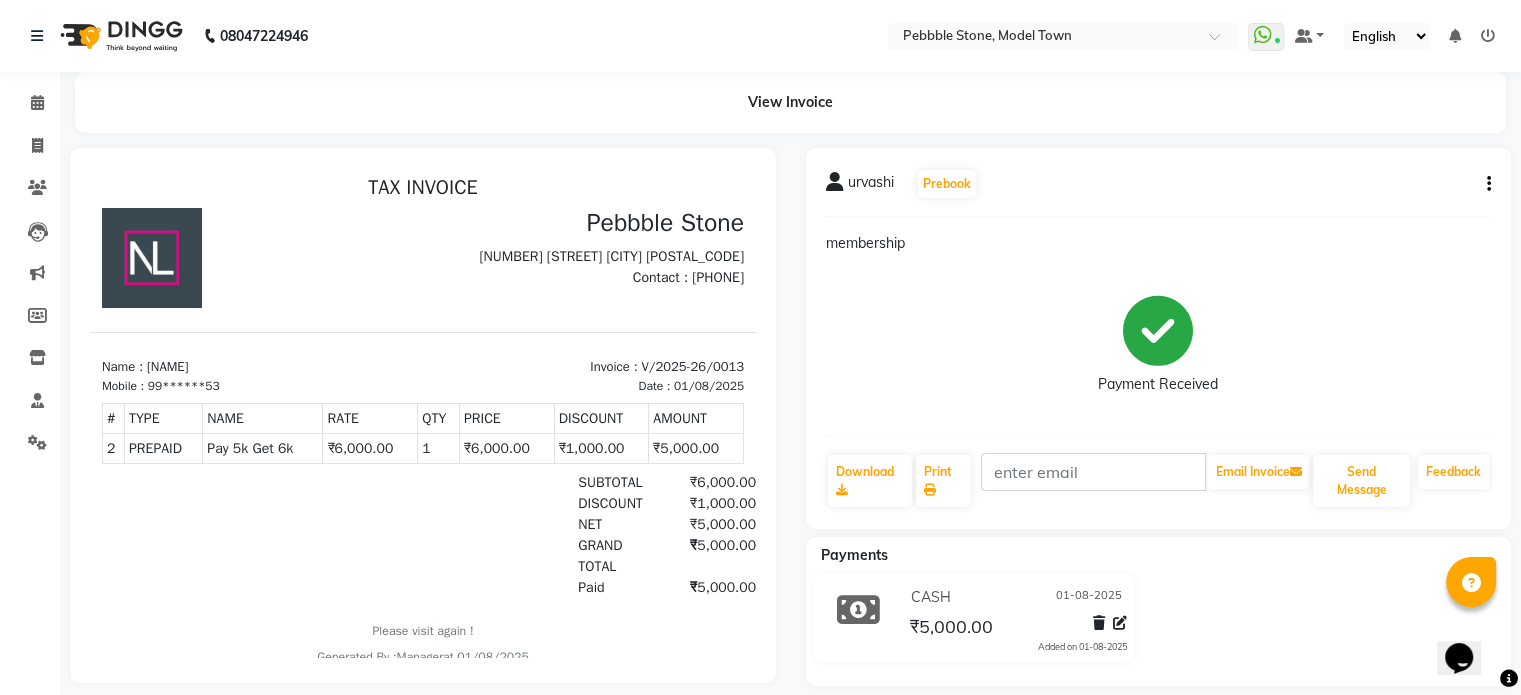 click at bounding box center (1488, 36) 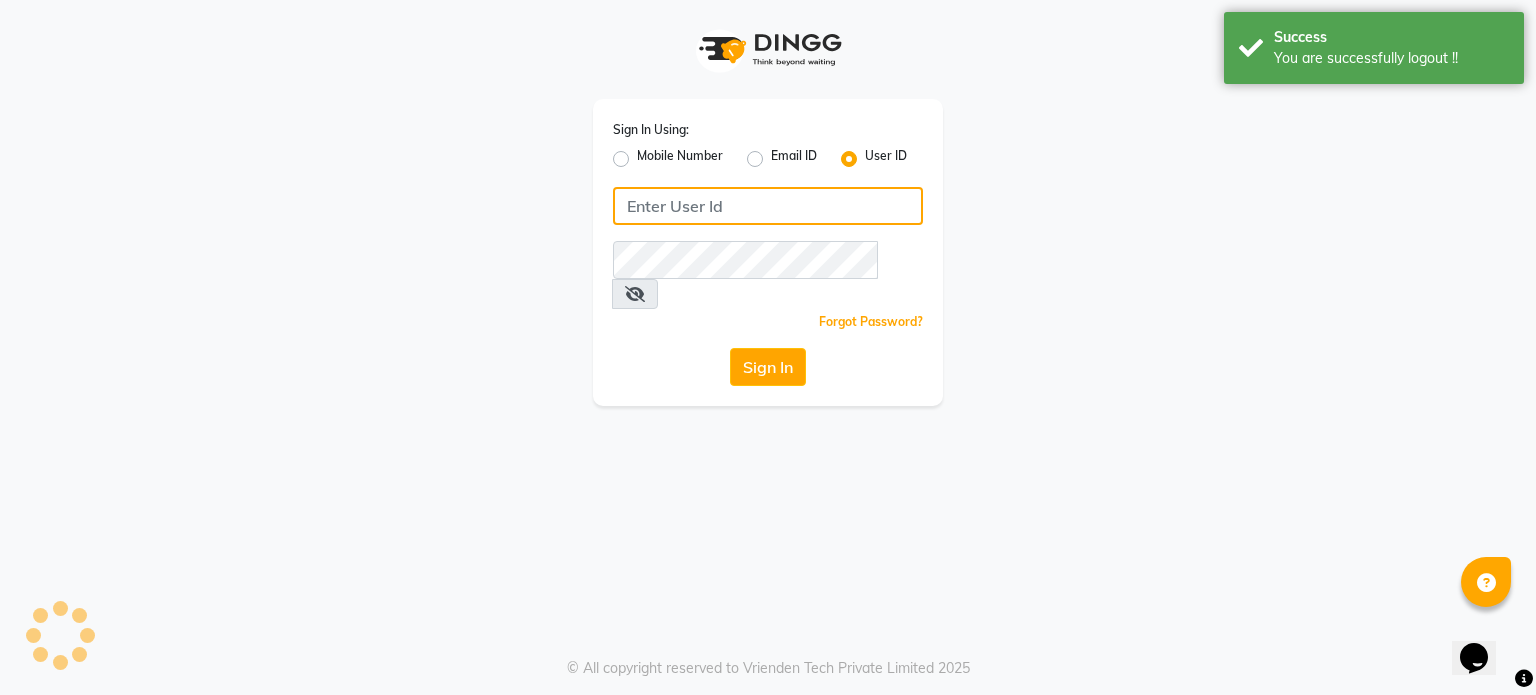 type on "pebbble" 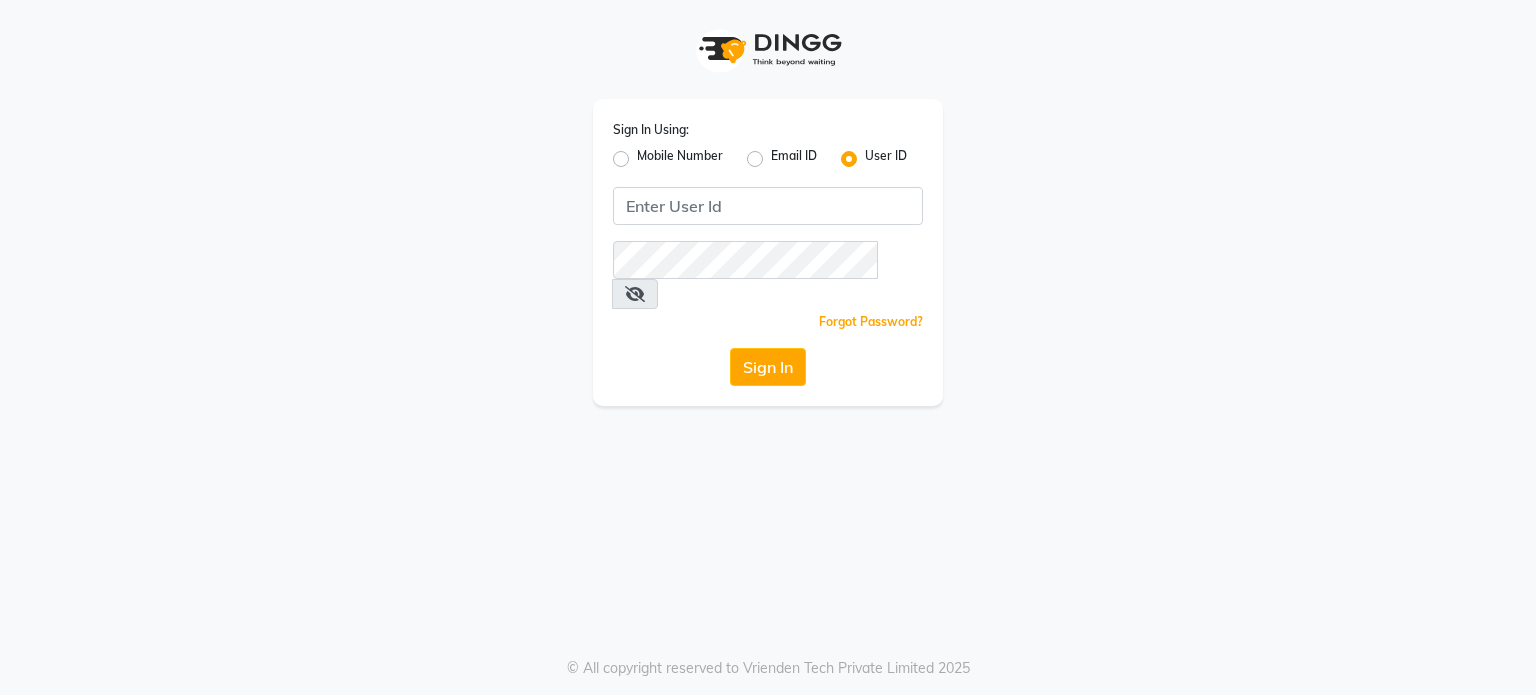 scroll, scrollTop: 0, scrollLeft: 0, axis: both 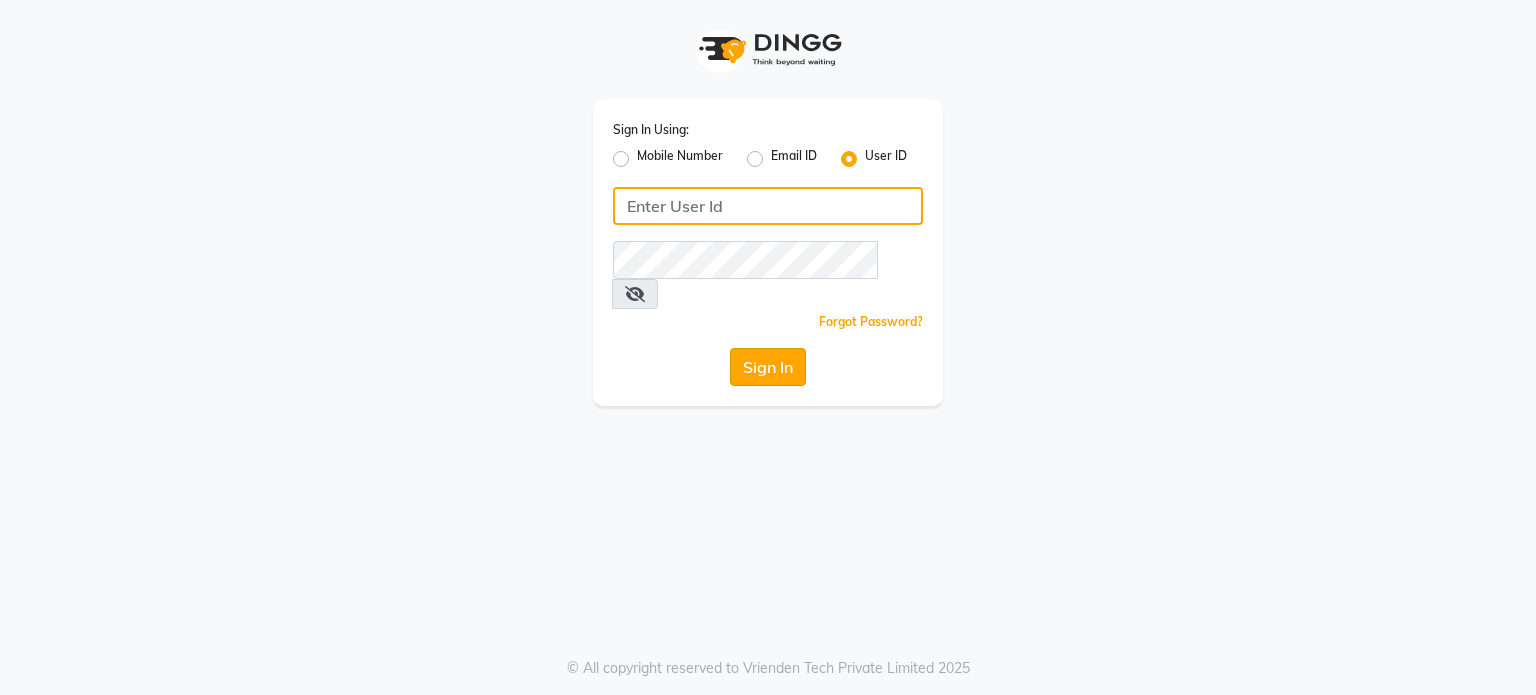 type on "pebbble" 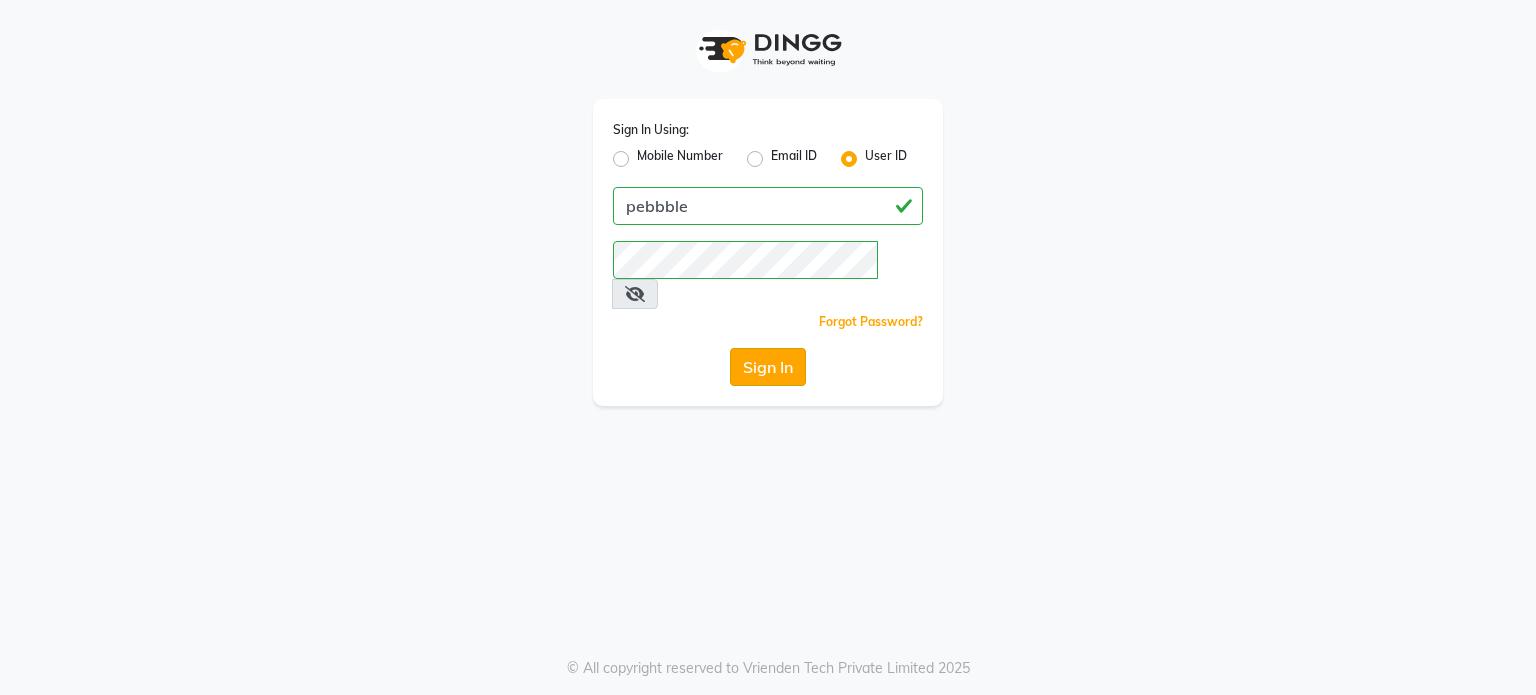 click on "Sign In" 